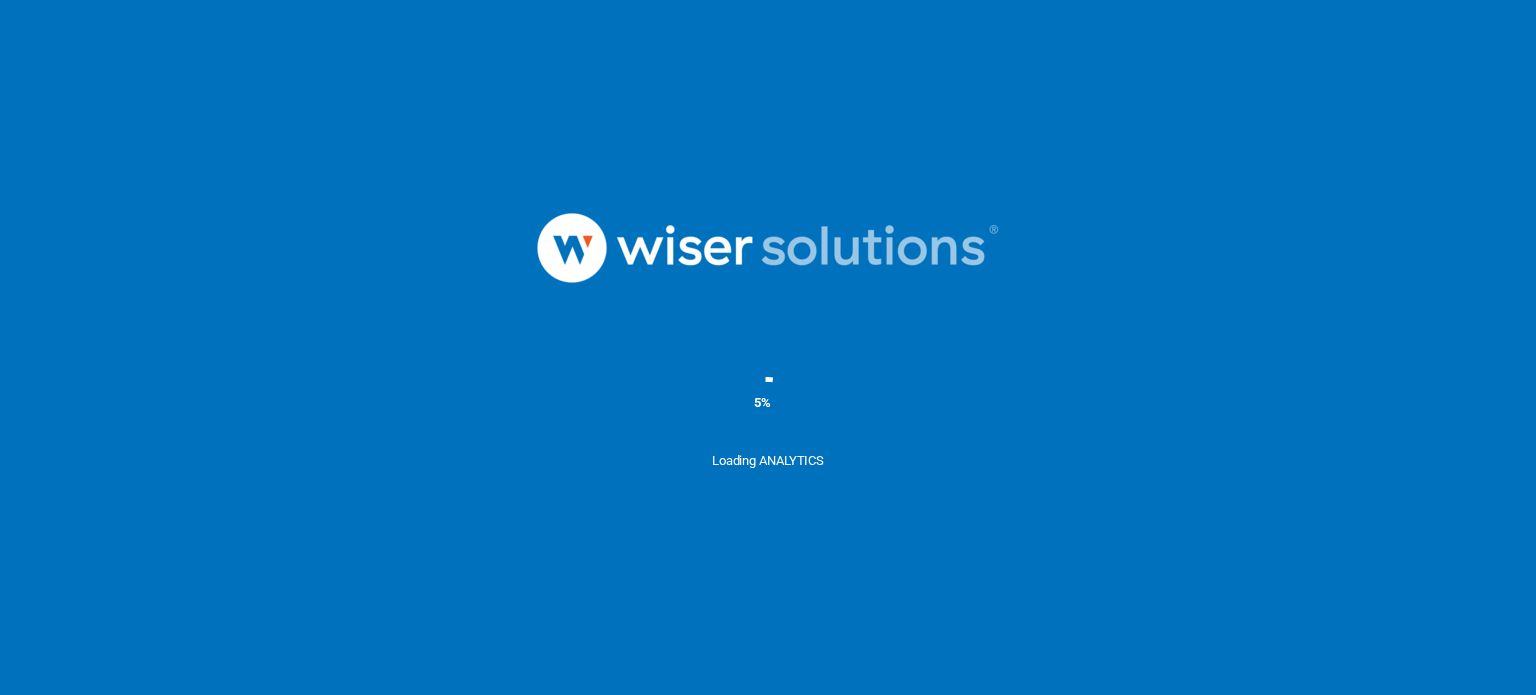 scroll, scrollTop: 0, scrollLeft: 0, axis: both 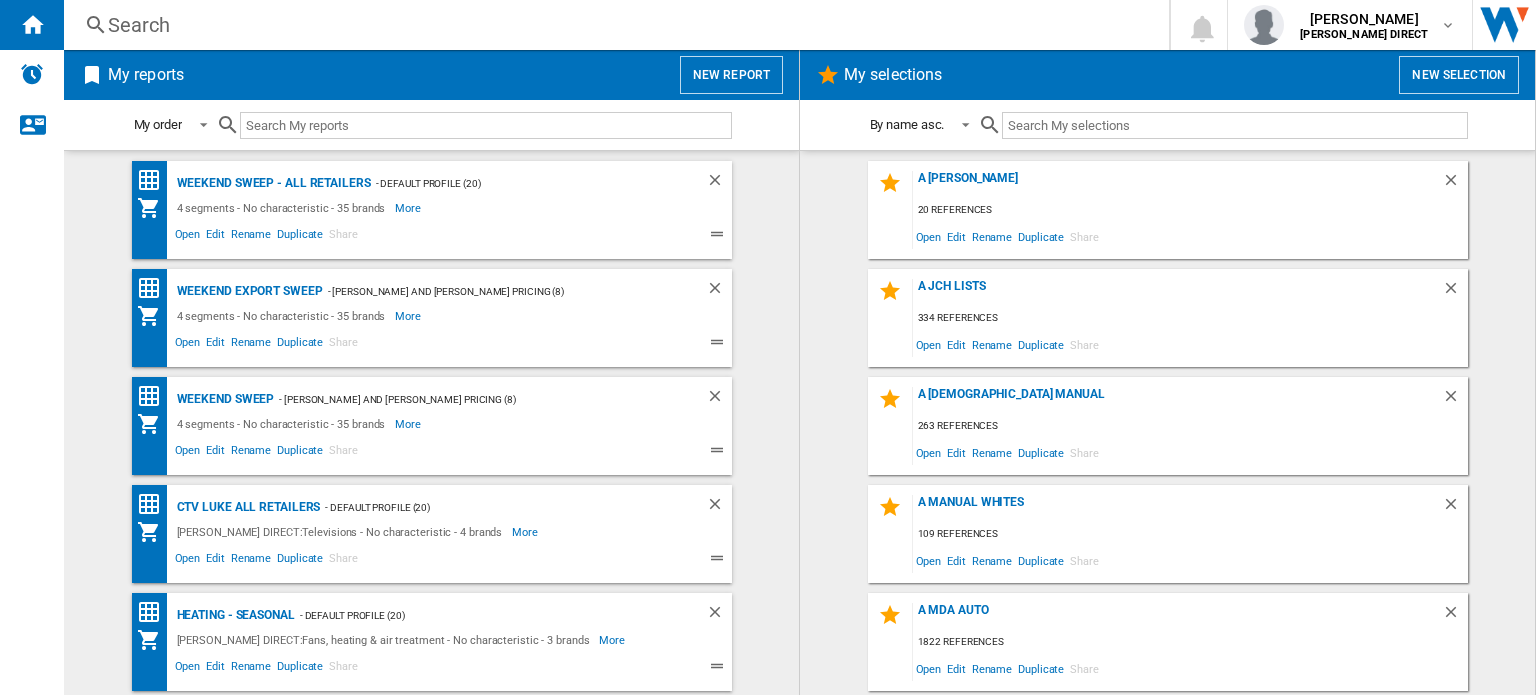 click on "A JCH lists
334 references
Open
Edit
Rename
Duplicate
Share" 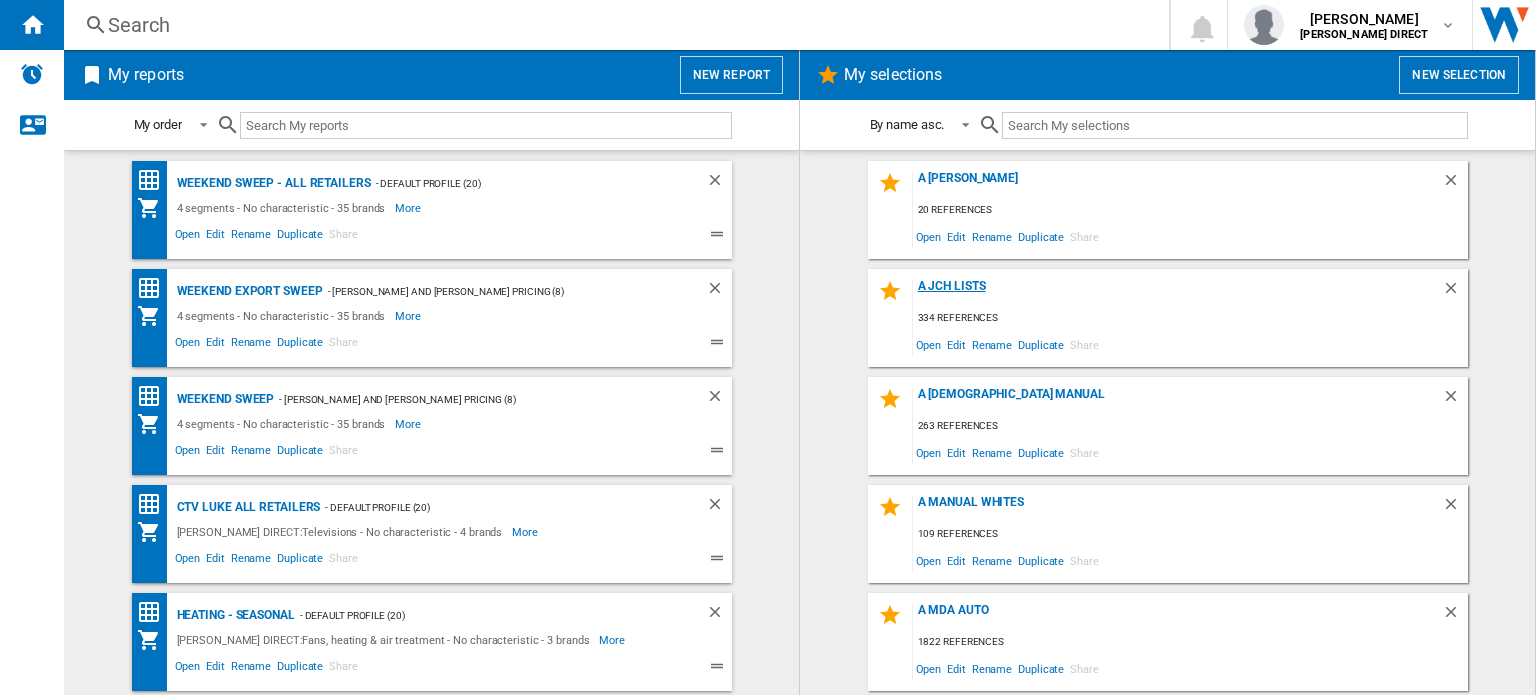 click on "A JCH lists" 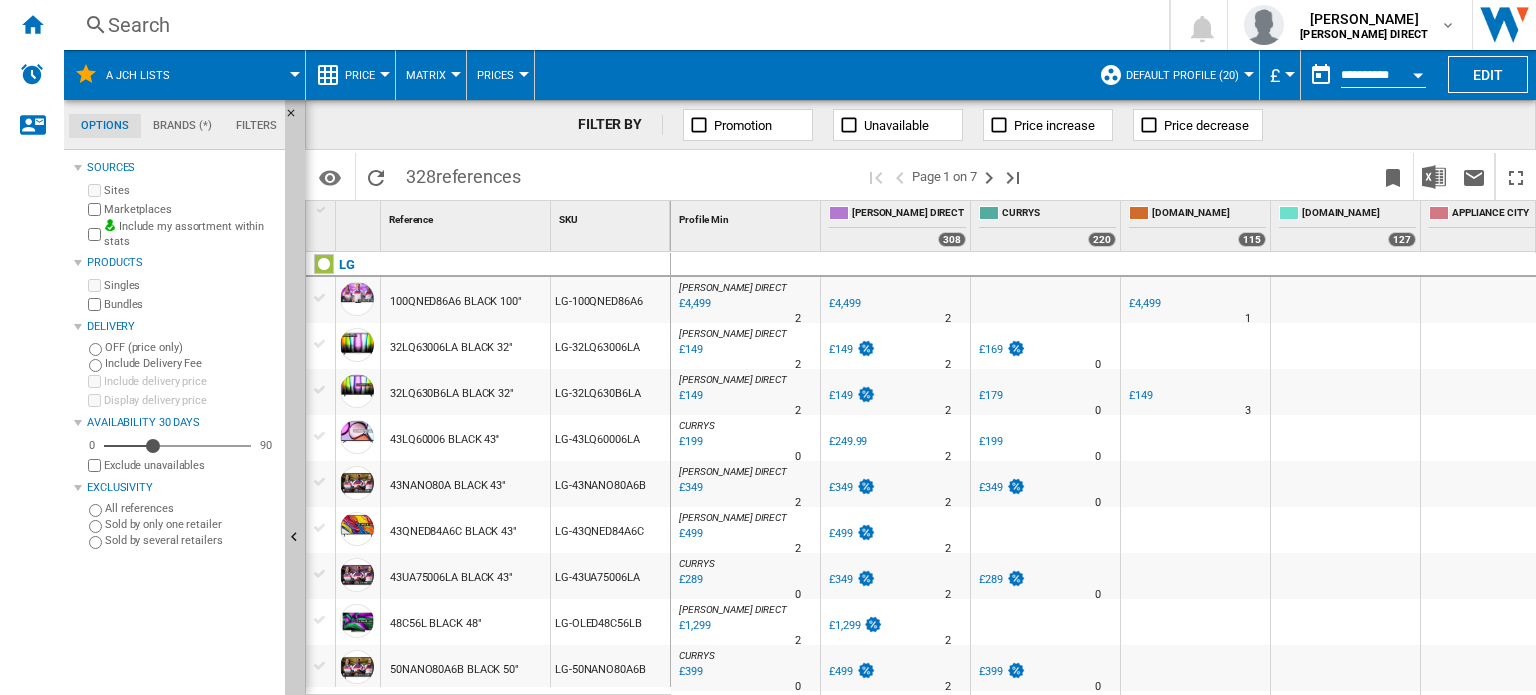 click on "Matrix" at bounding box center (431, 75) 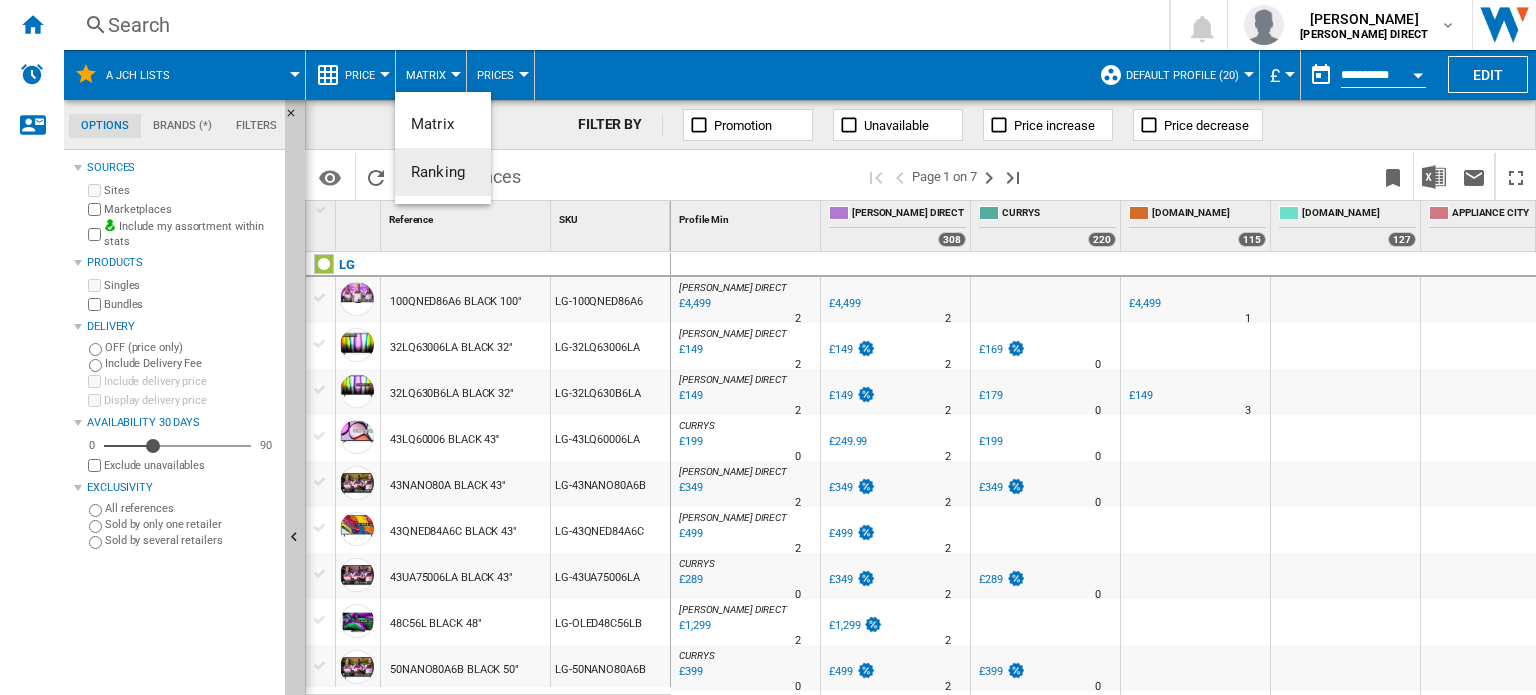 click on "Ranking" at bounding box center [438, 172] 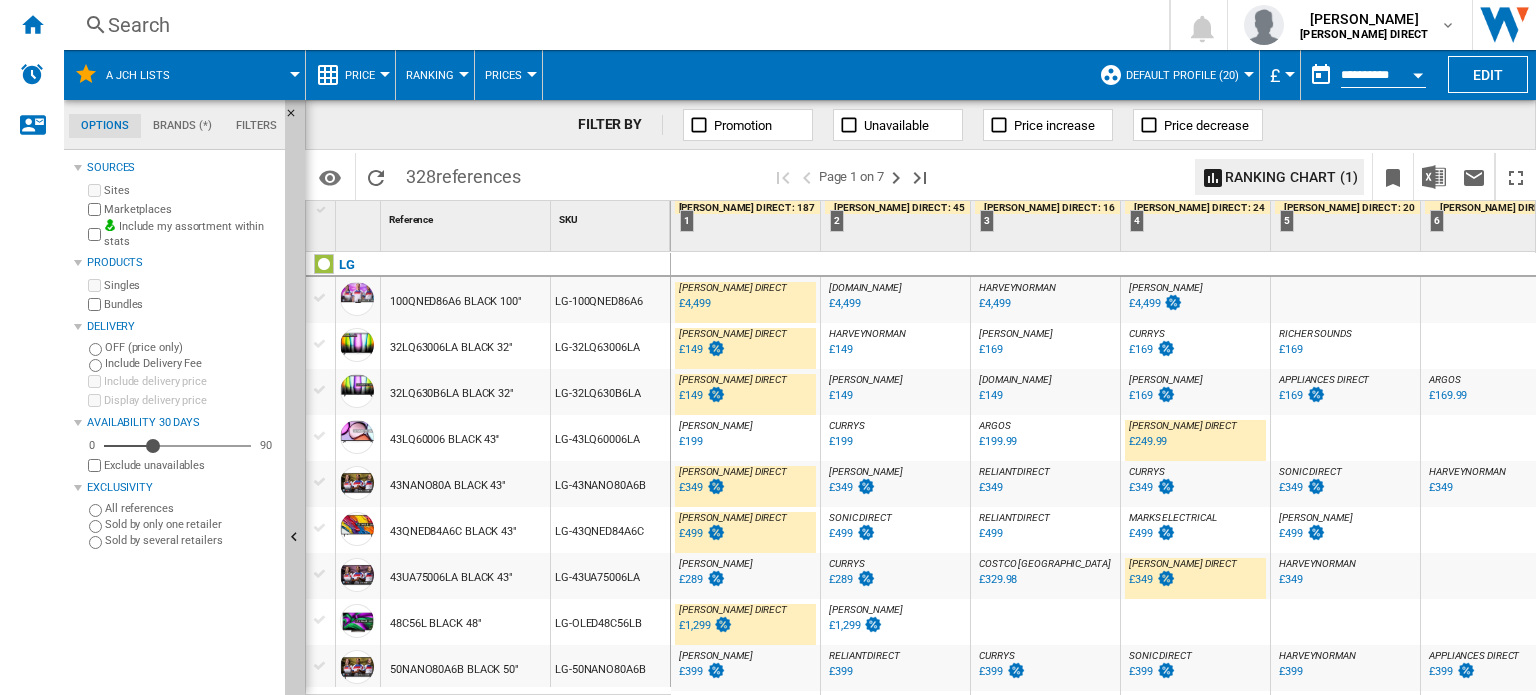 click on "Default profile (20)" at bounding box center [1182, 75] 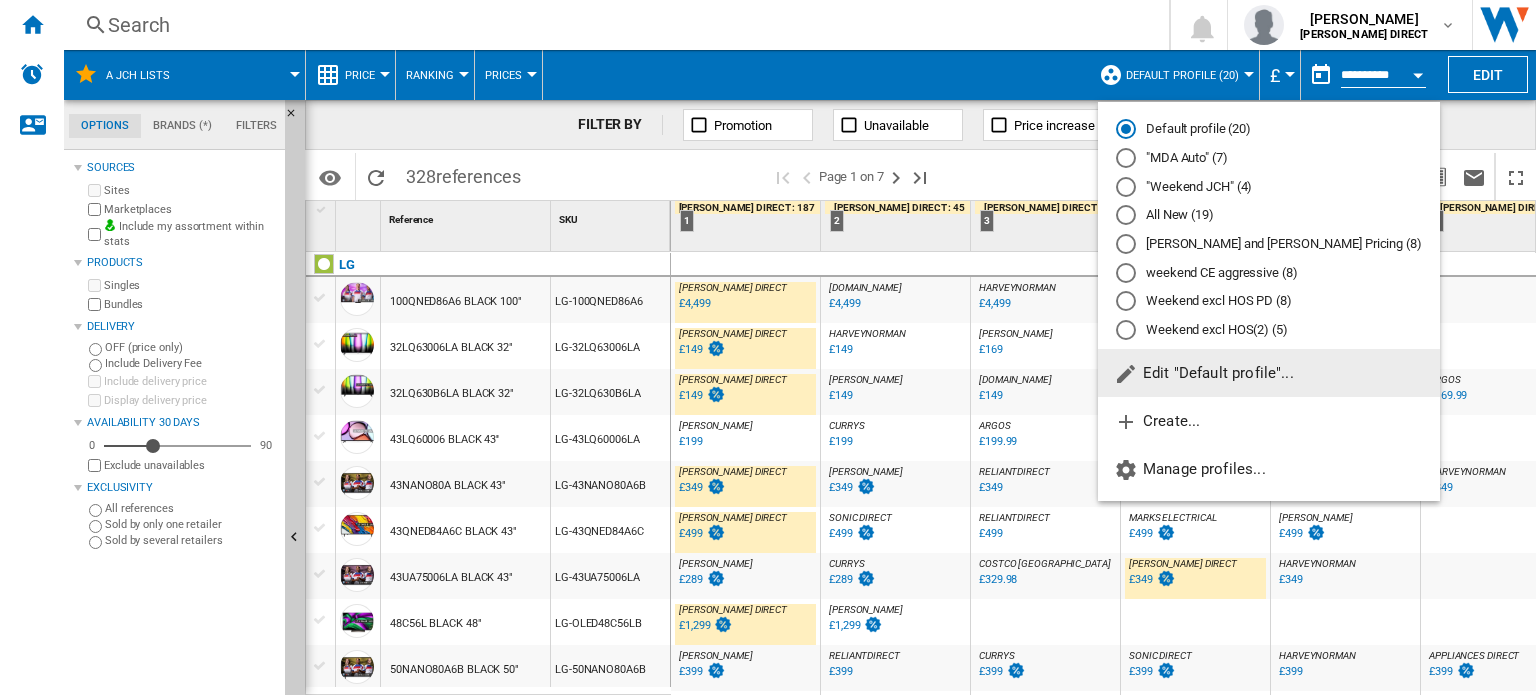 click on ""MDA Auto" (7)" at bounding box center [1269, 158] 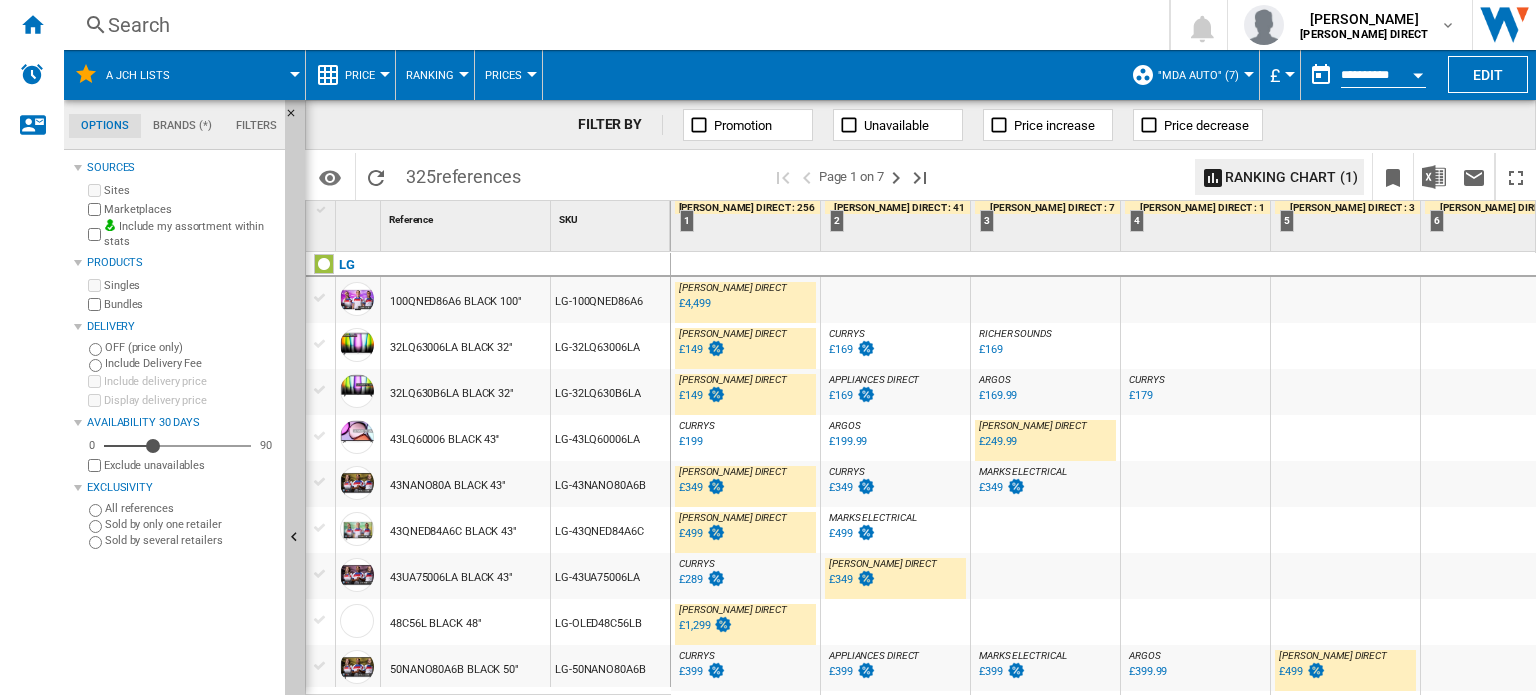 scroll, scrollTop: 200, scrollLeft: 0, axis: vertical 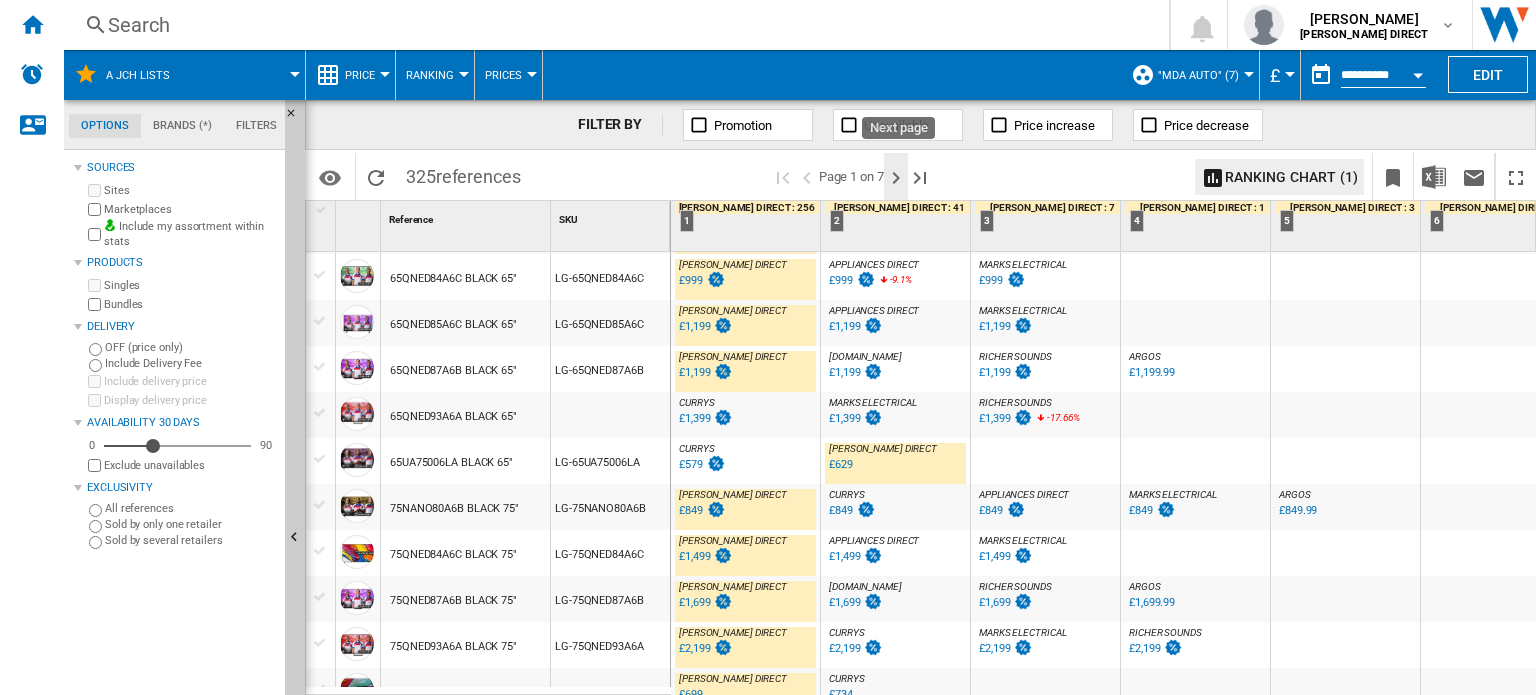 click at bounding box center (896, 178) 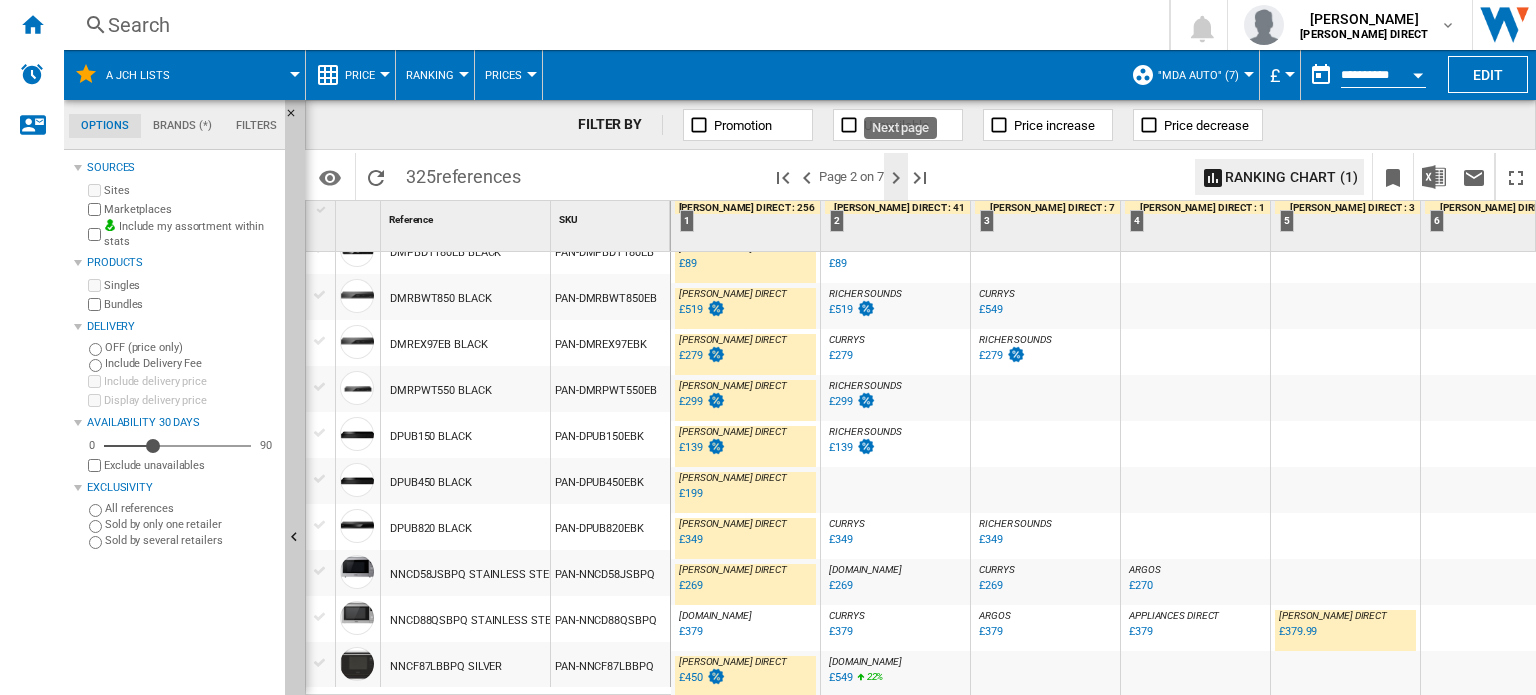 click at bounding box center (896, 178) 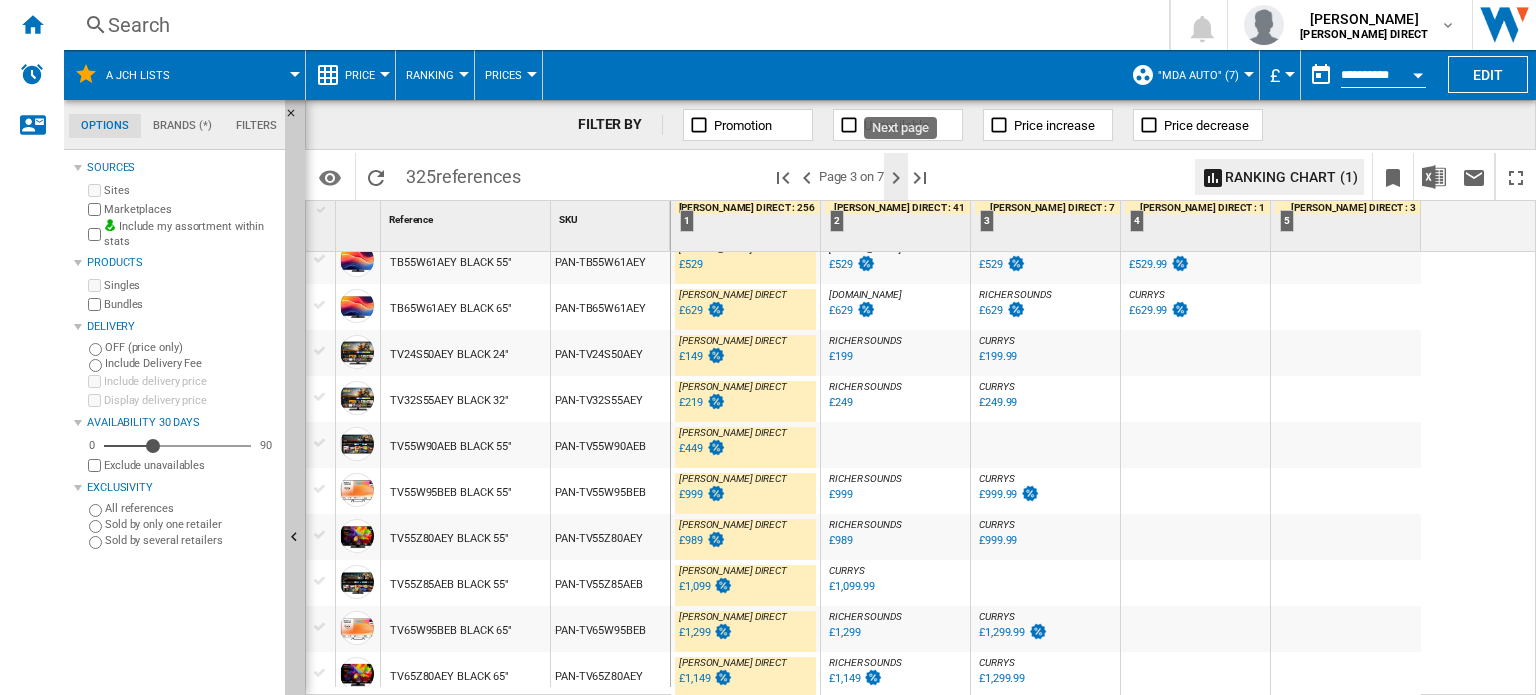 click at bounding box center (896, 178) 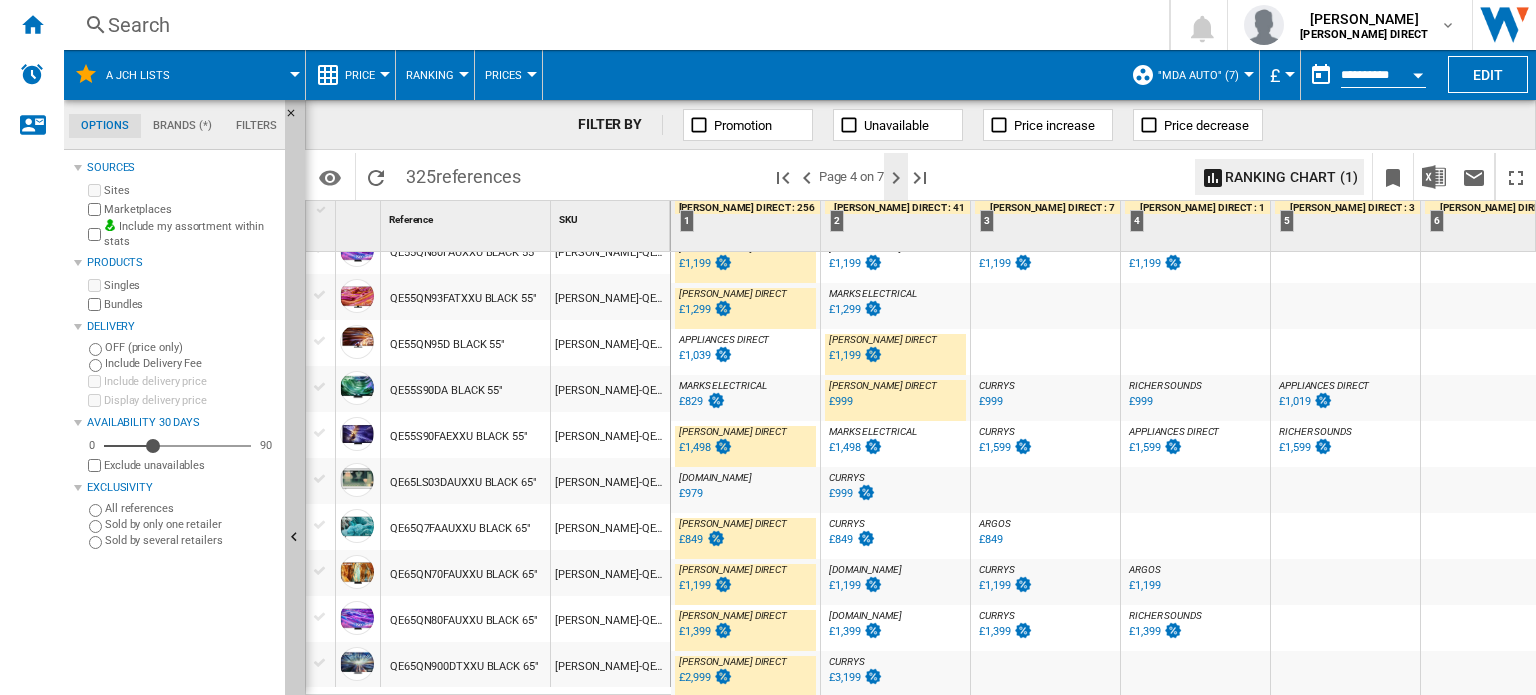 click at bounding box center (896, 178) 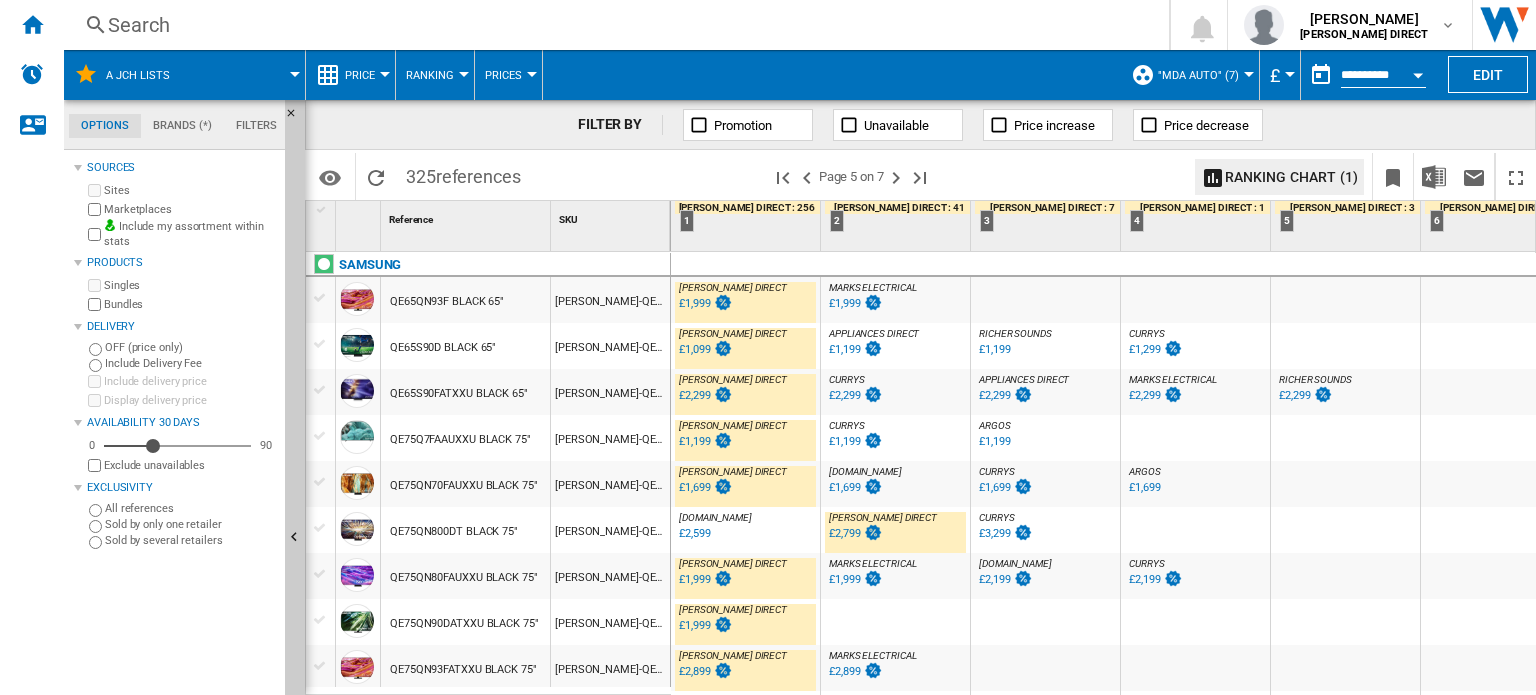 scroll, scrollTop: 500, scrollLeft: 0, axis: vertical 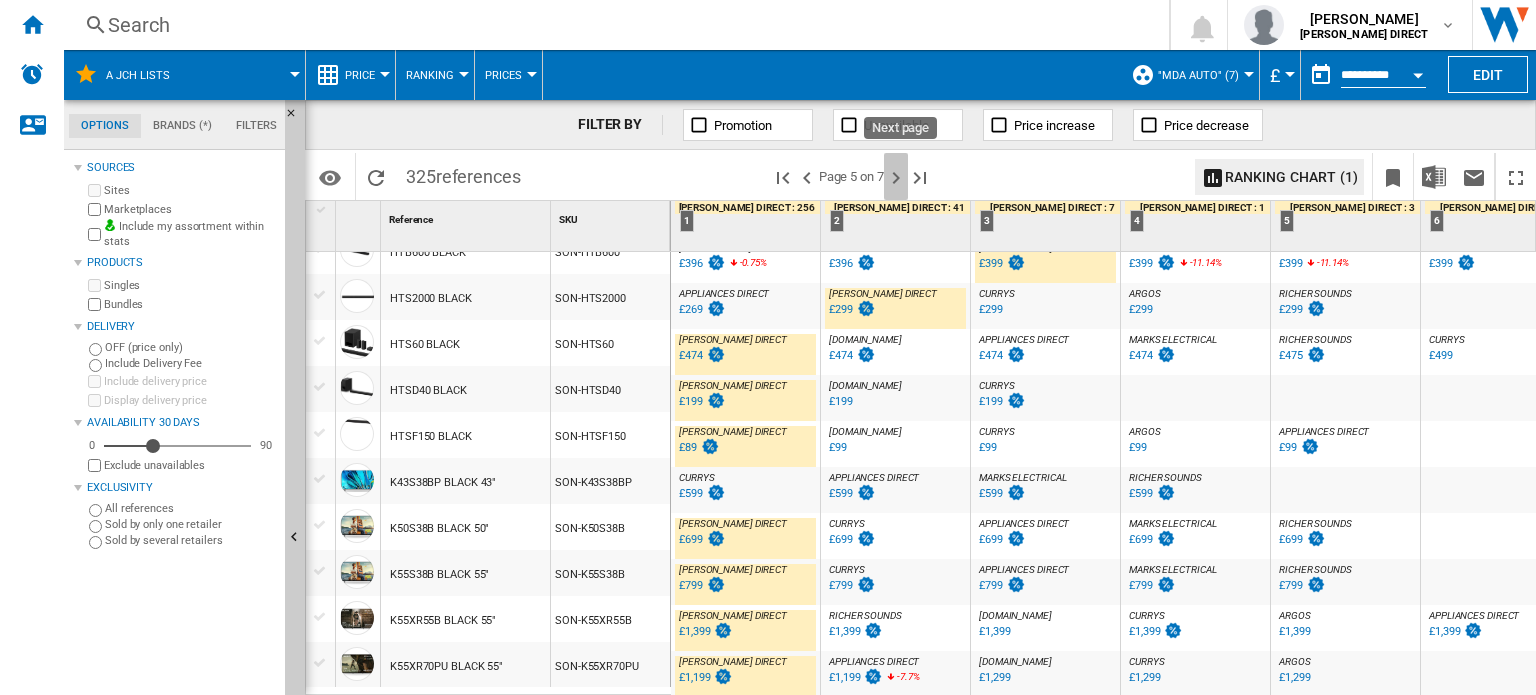 click at bounding box center [896, 178] 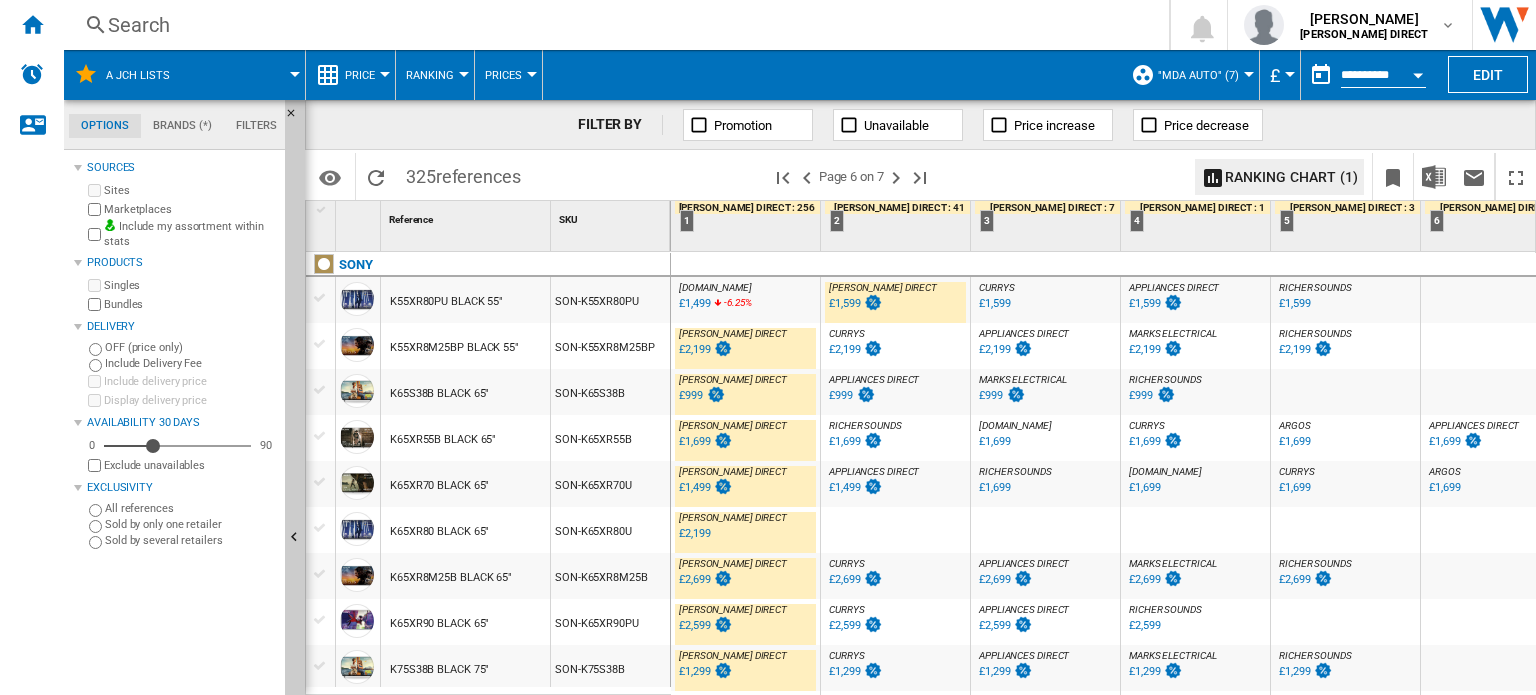 scroll, scrollTop: 500, scrollLeft: 0, axis: vertical 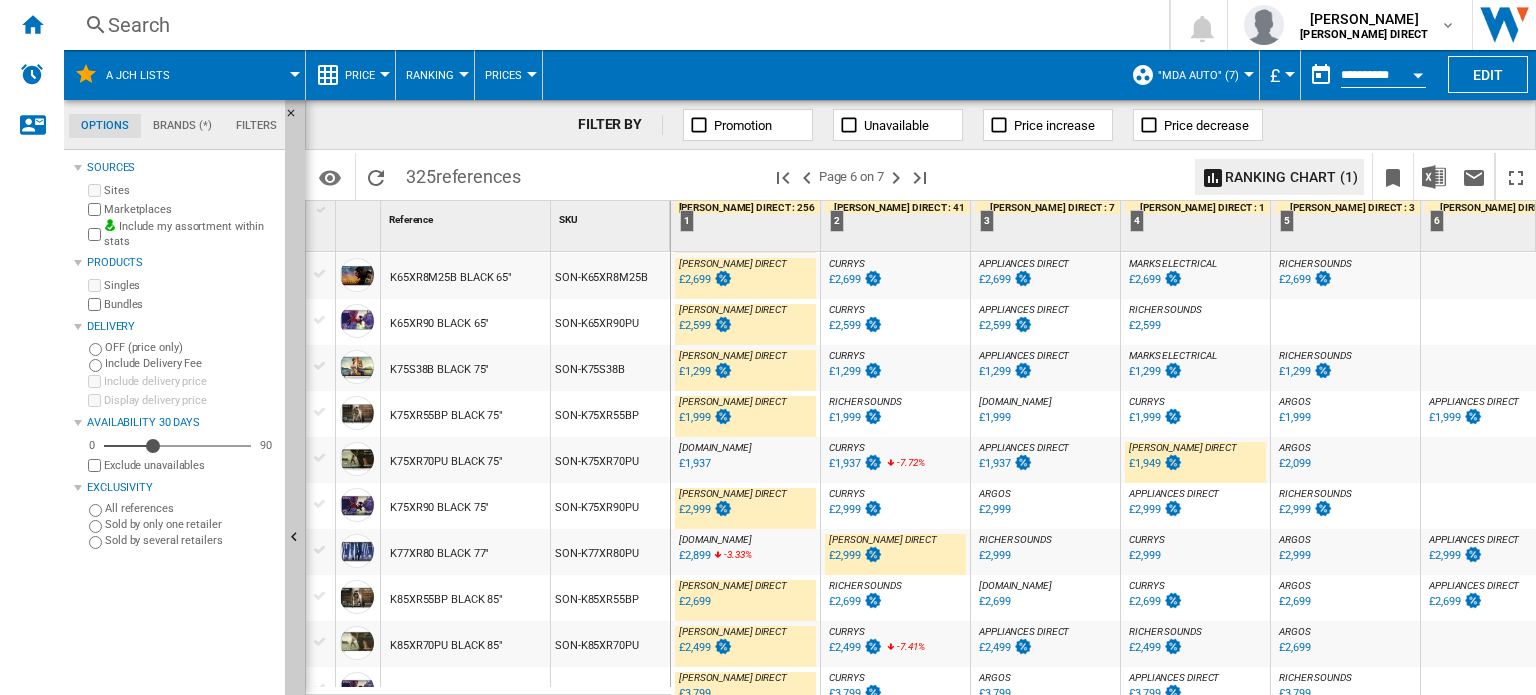 click at bounding box center [295, 538] 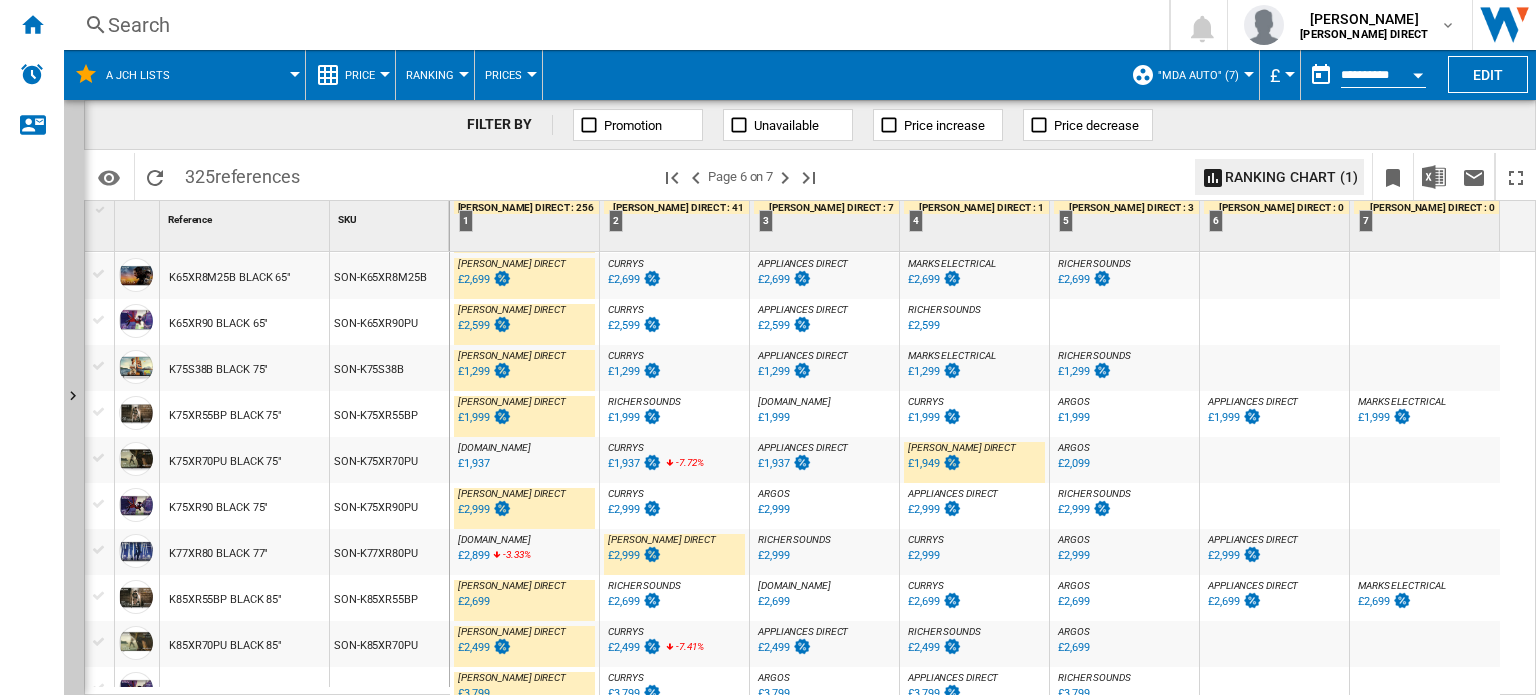 scroll, scrollTop: 400, scrollLeft: 0, axis: vertical 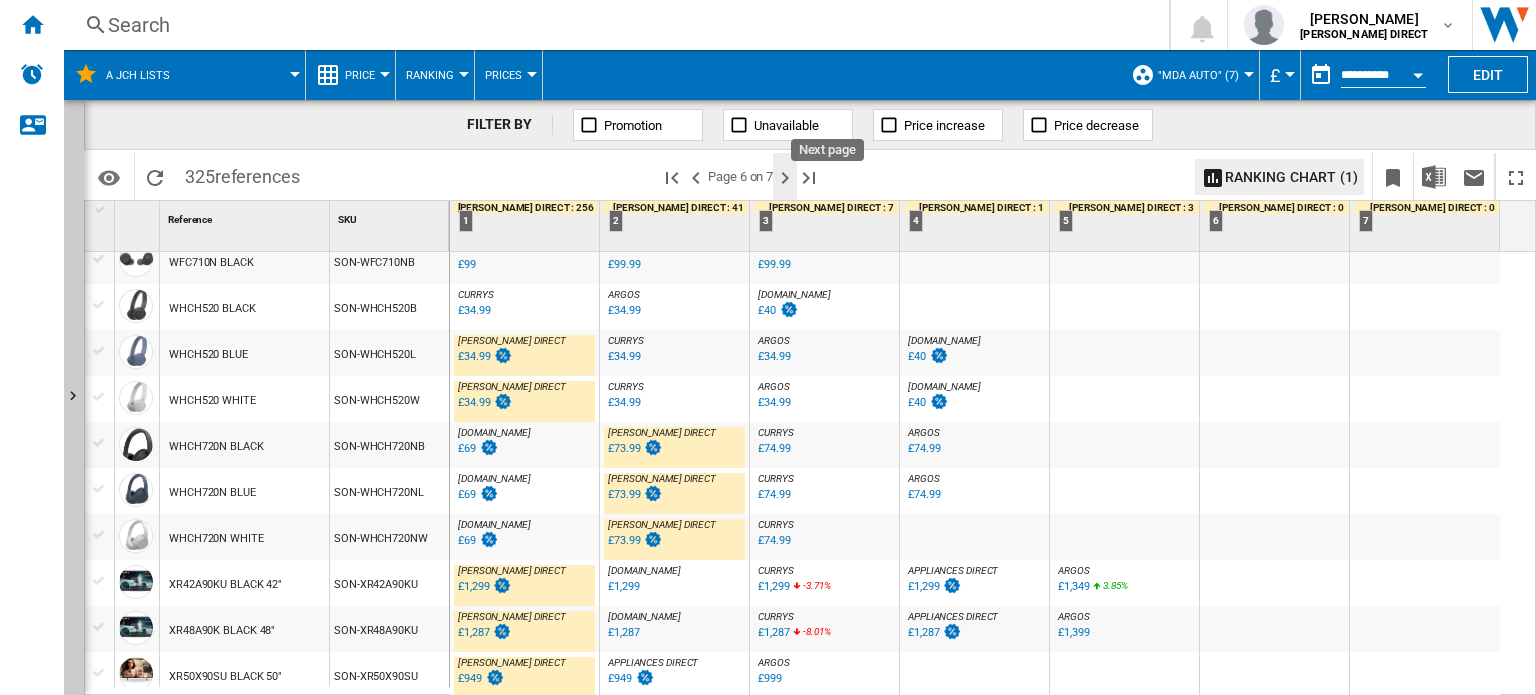click at bounding box center [785, 178] 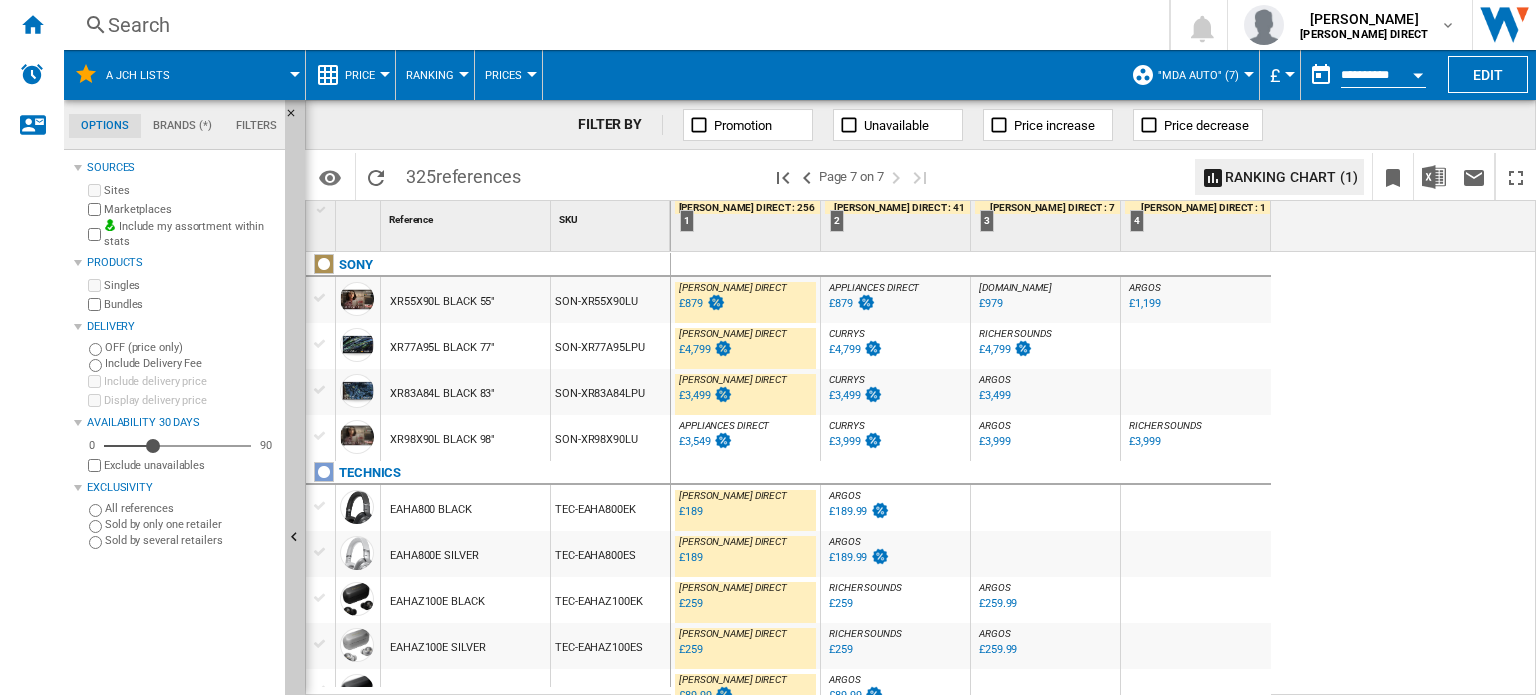 scroll, scrollTop: 500, scrollLeft: 0, axis: vertical 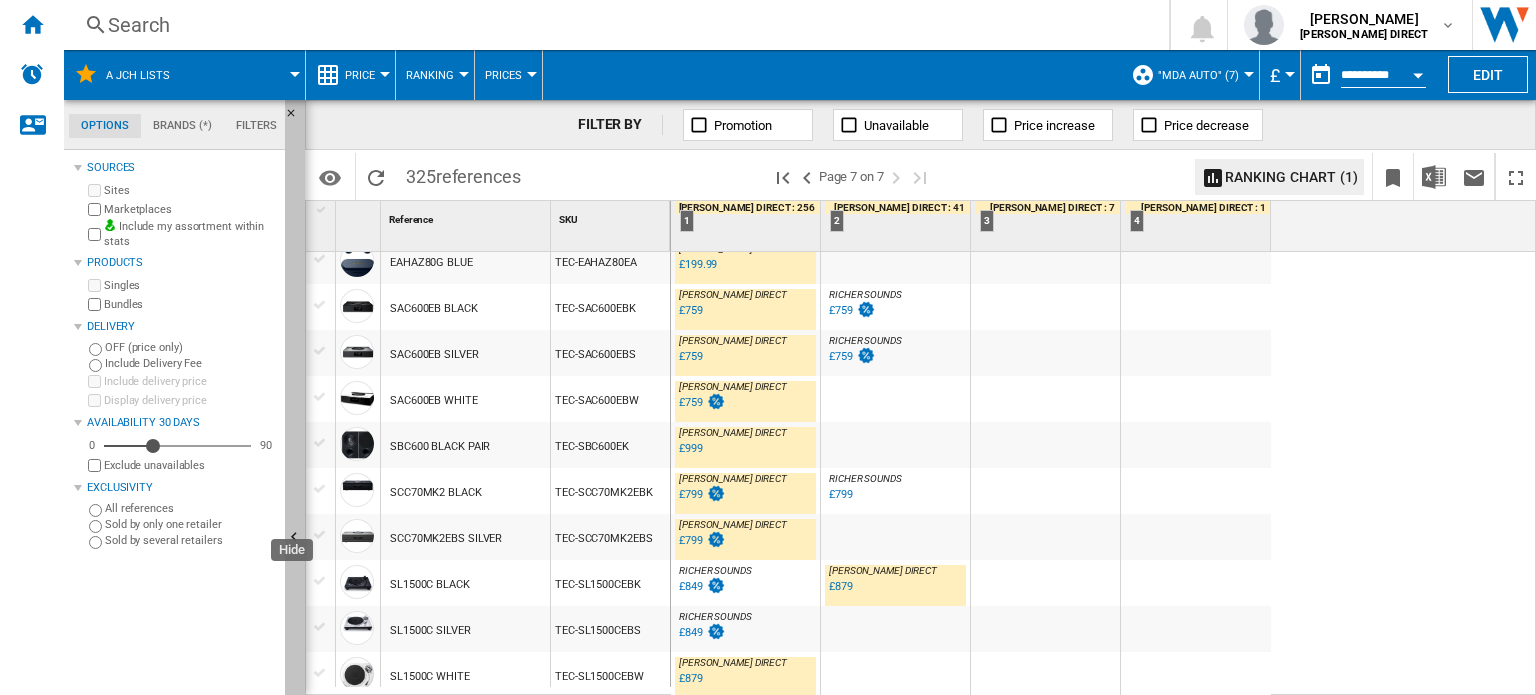 click at bounding box center (295, 538) 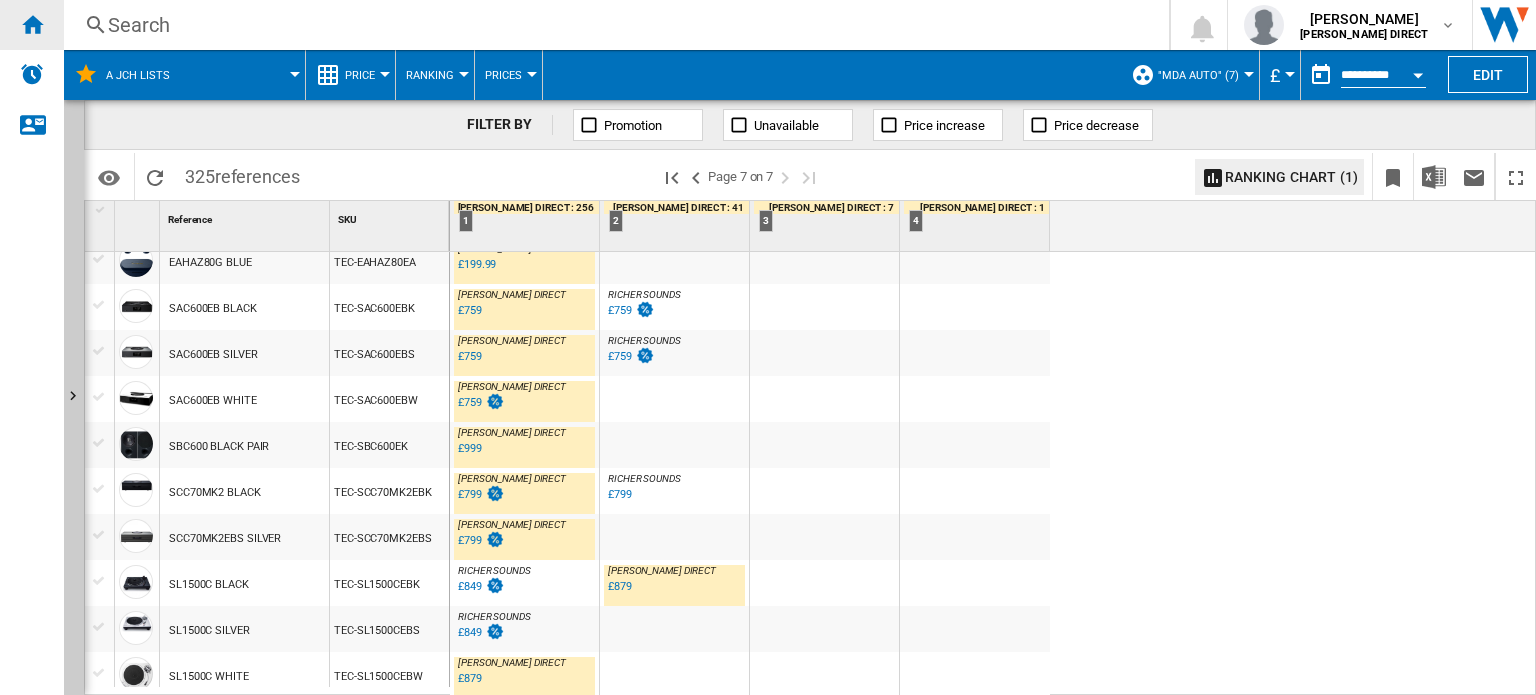 click at bounding box center [32, 24] 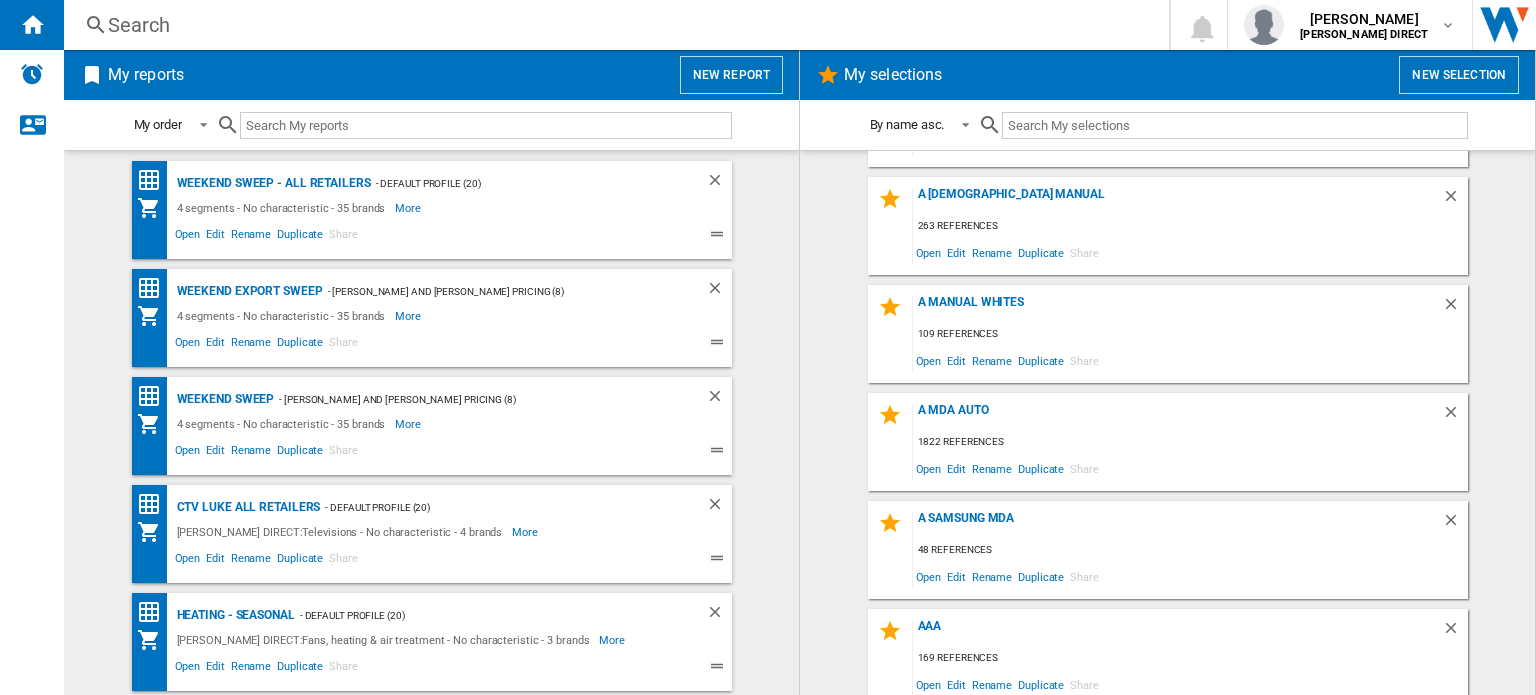 scroll, scrollTop: 300, scrollLeft: 0, axis: vertical 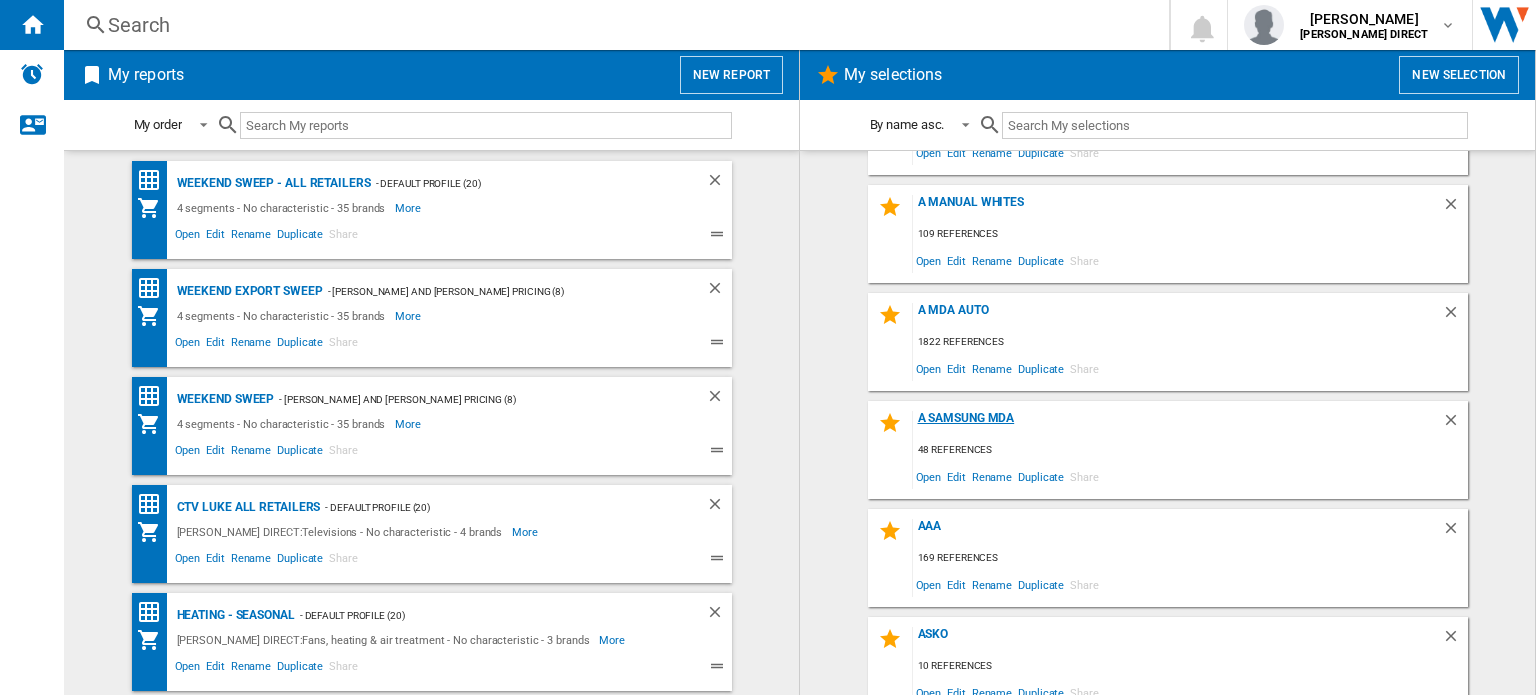 click on "A Samsung MDA" 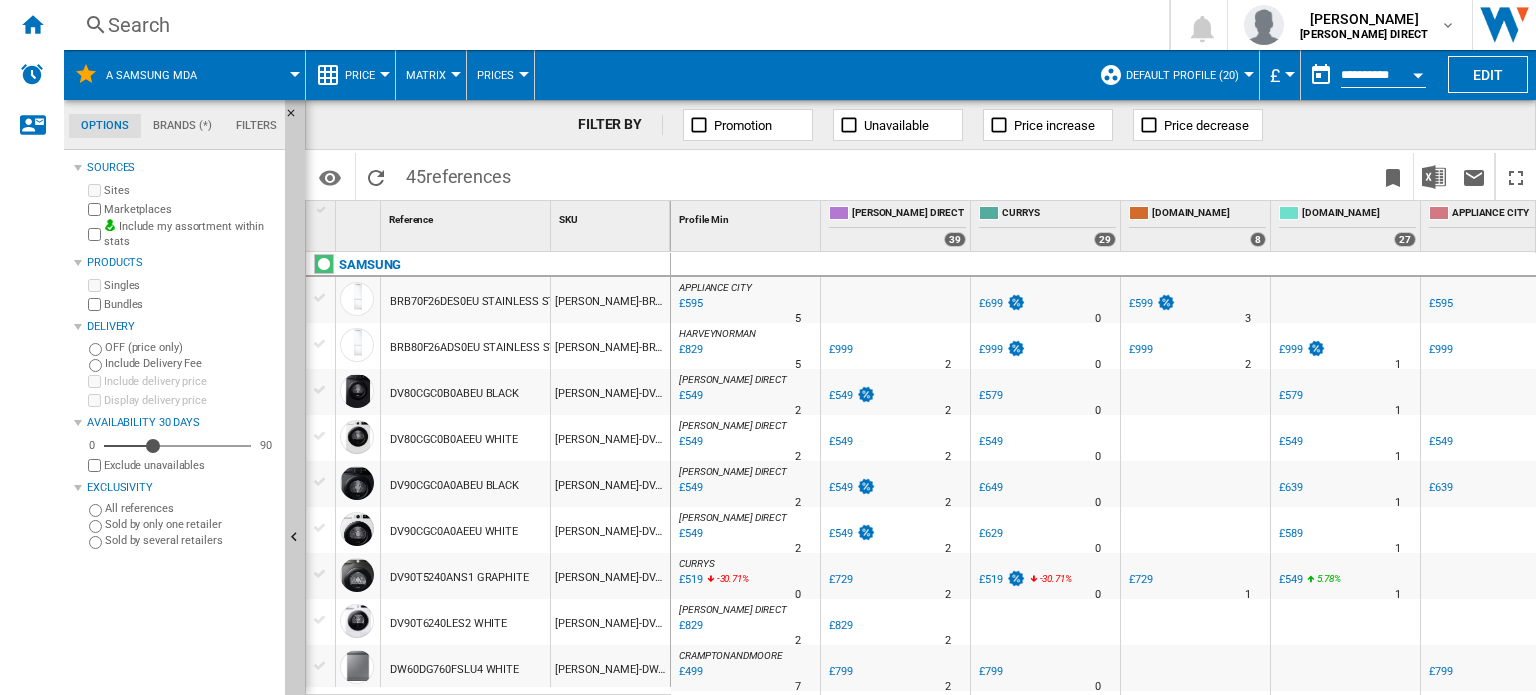 click on "Matrix" at bounding box center [426, 75] 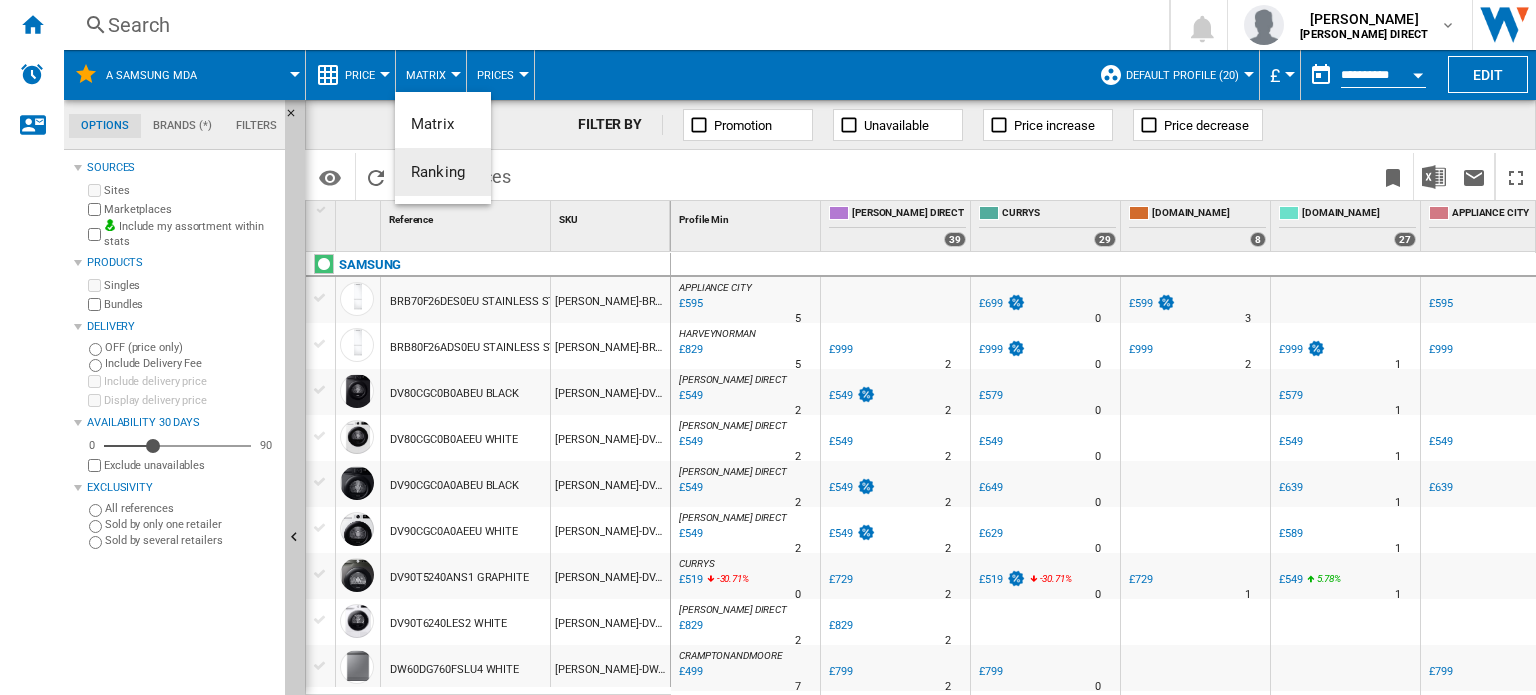 click on "Ranking" at bounding box center [438, 172] 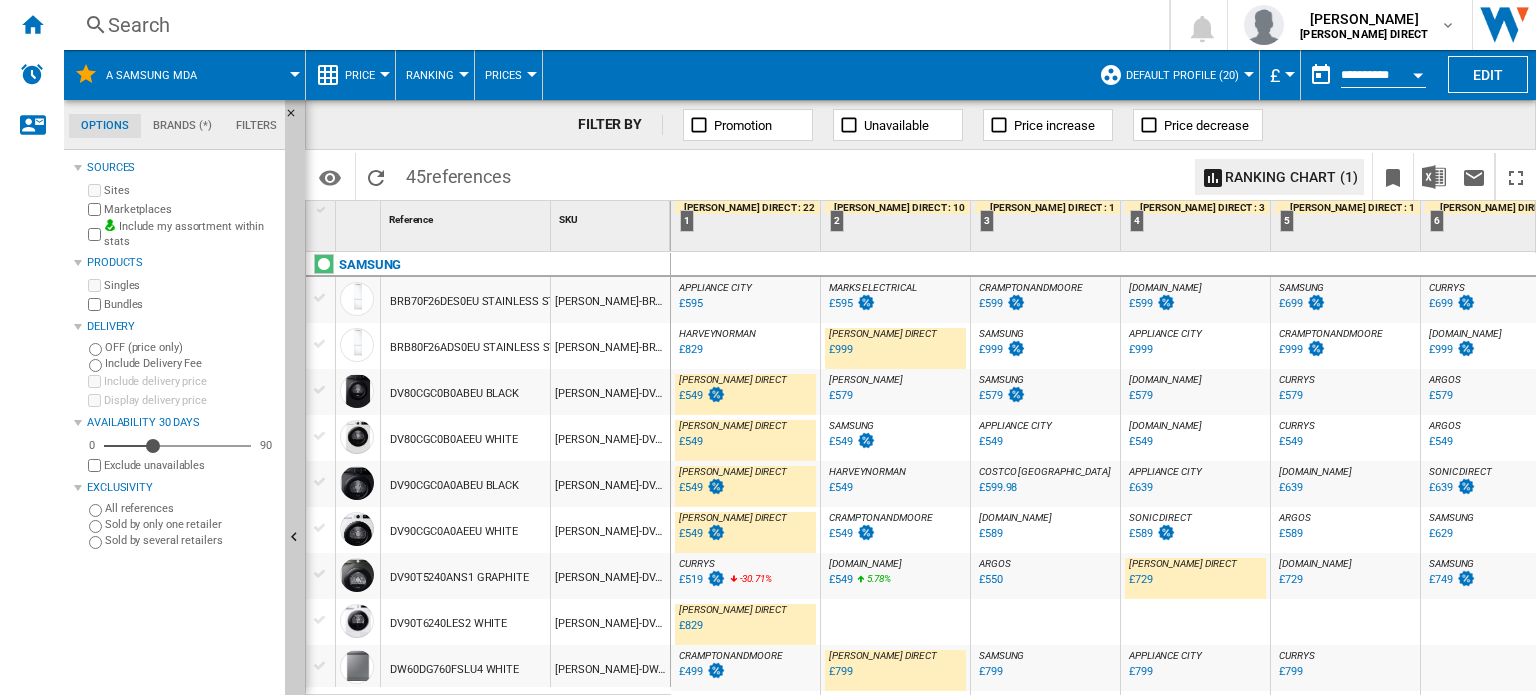 scroll, scrollTop: 100, scrollLeft: 0, axis: vertical 